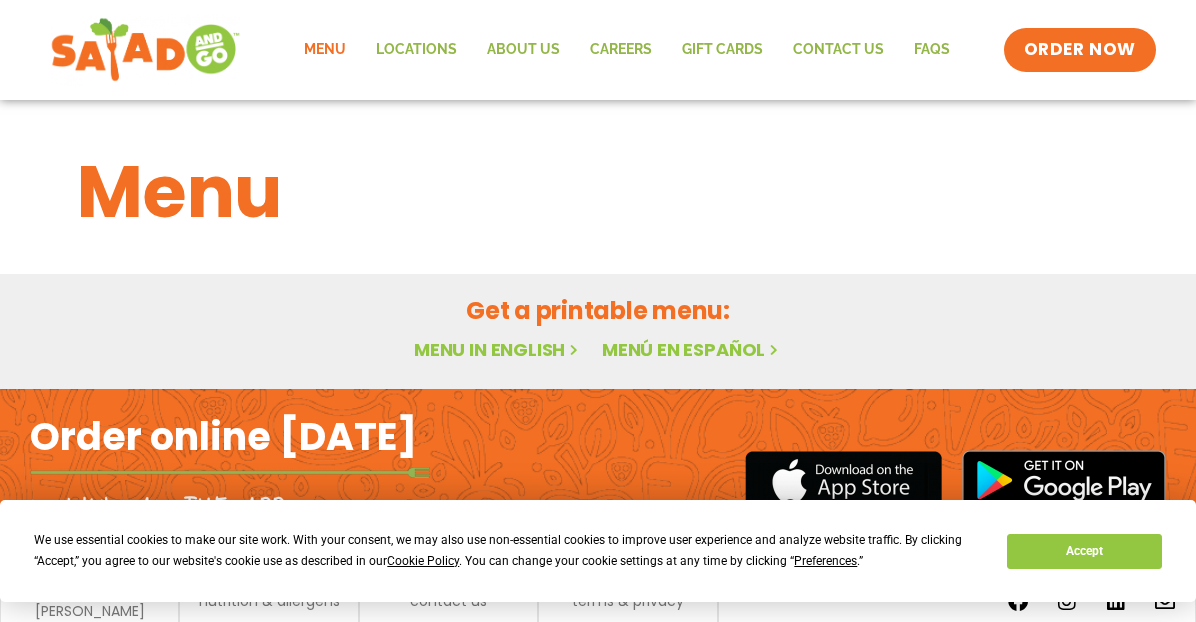 drag, startPoint x: 0, startPoint y: 0, endPoint x: 121, endPoint y: 45, distance: 129.09686 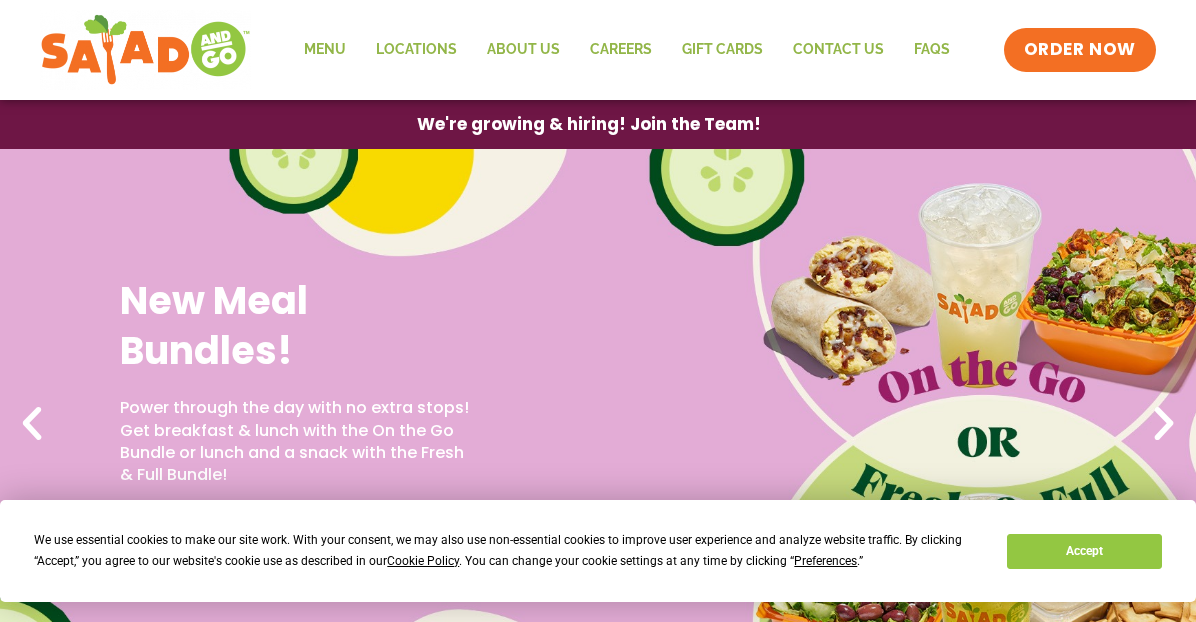 scroll, scrollTop: 0, scrollLeft: 0, axis: both 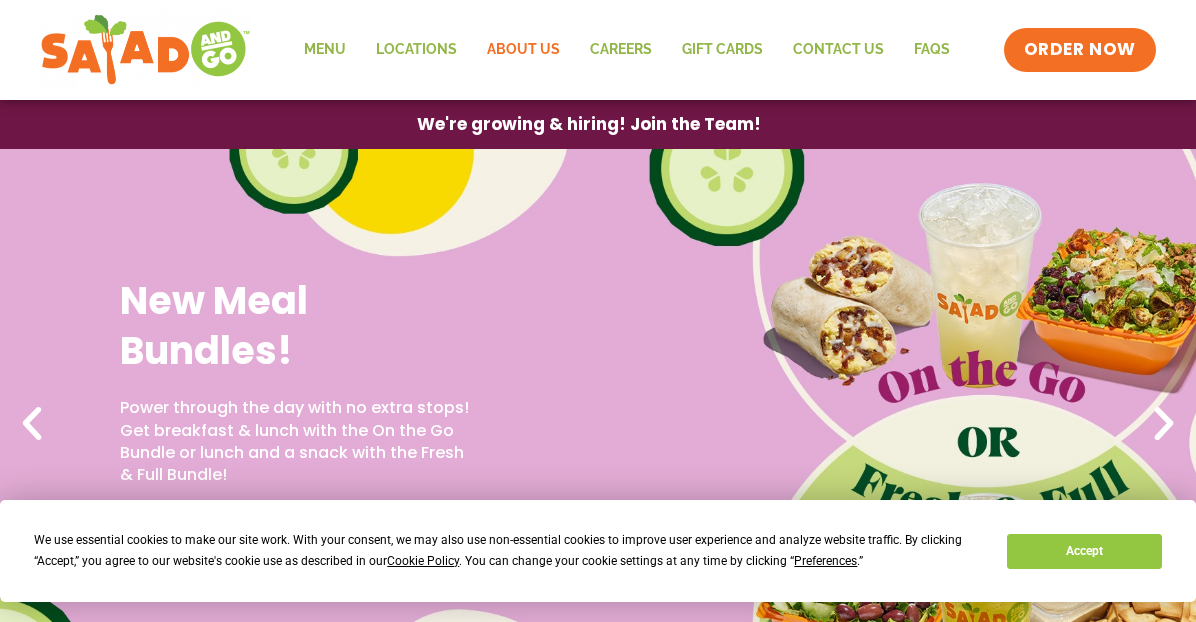 click on "About Us" 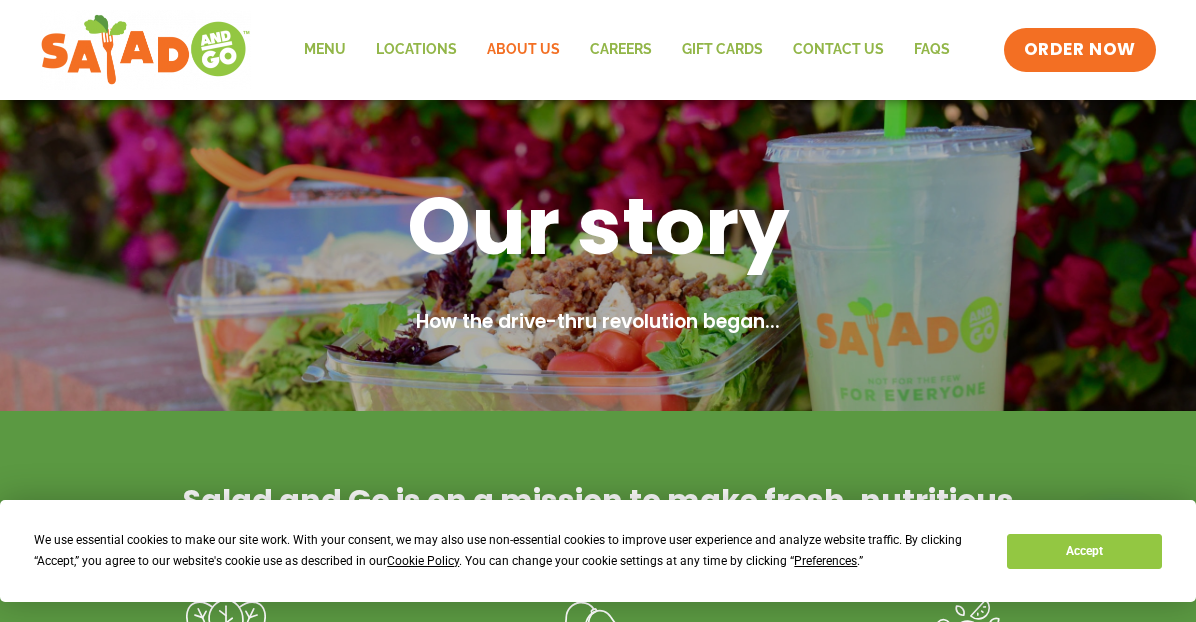 scroll, scrollTop: 0, scrollLeft: 0, axis: both 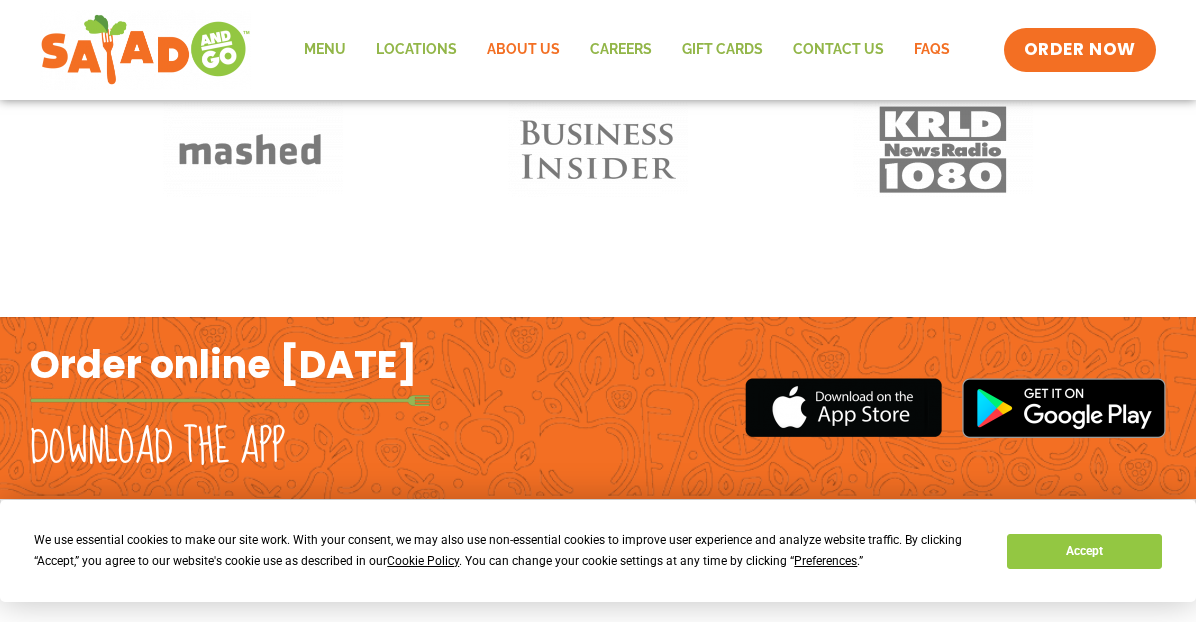 click on "FAQs" 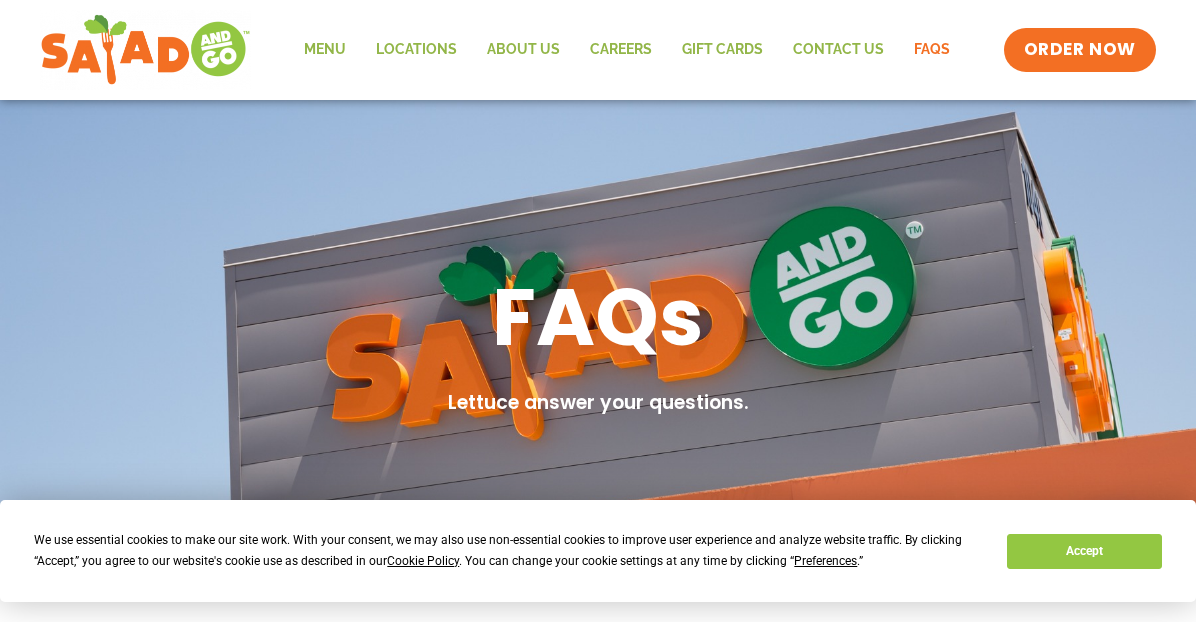 scroll, scrollTop: 0, scrollLeft: 0, axis: both 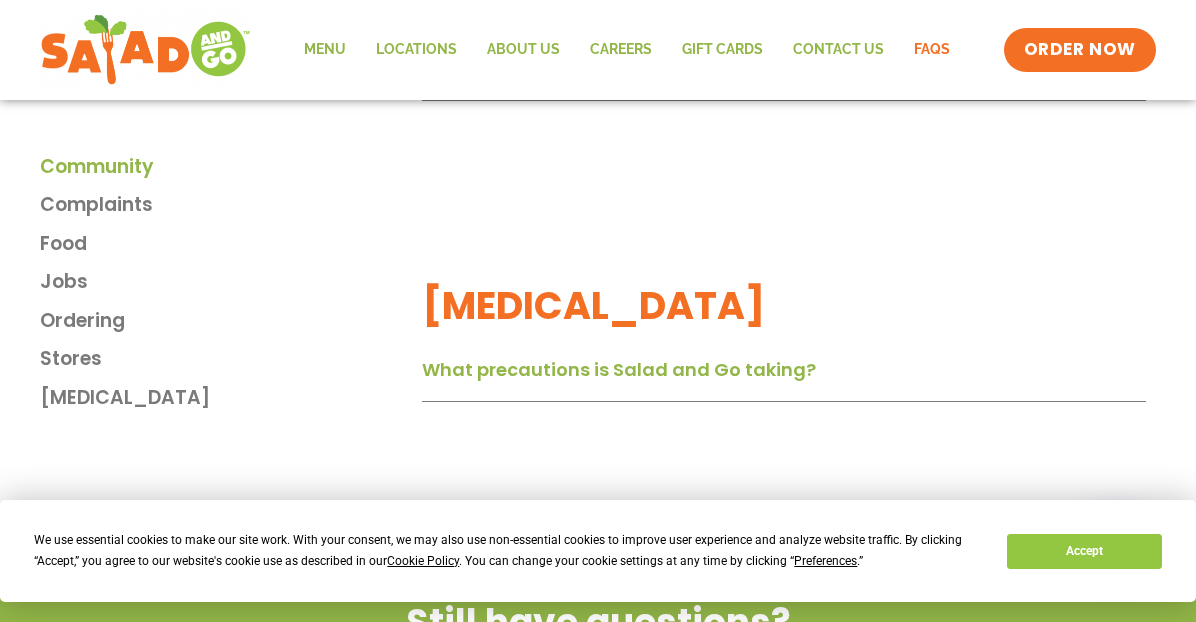 click on "Community" at bounding box center (97, 167) 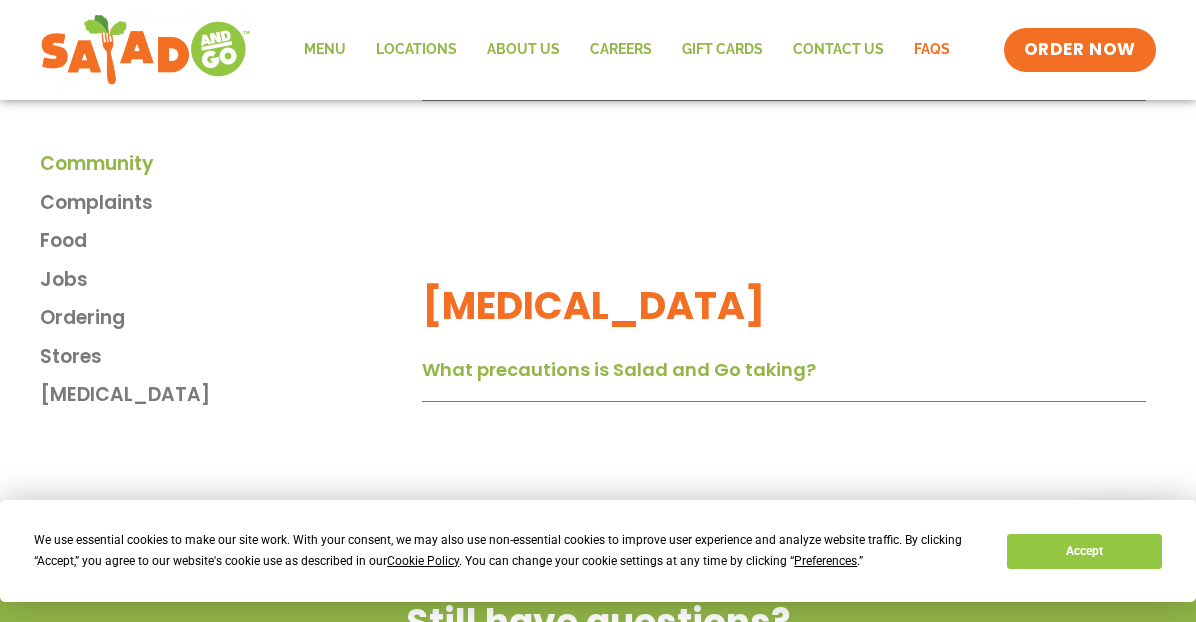 scroll, scrollTop: 742, scrollLeft: 0, axis: vertical 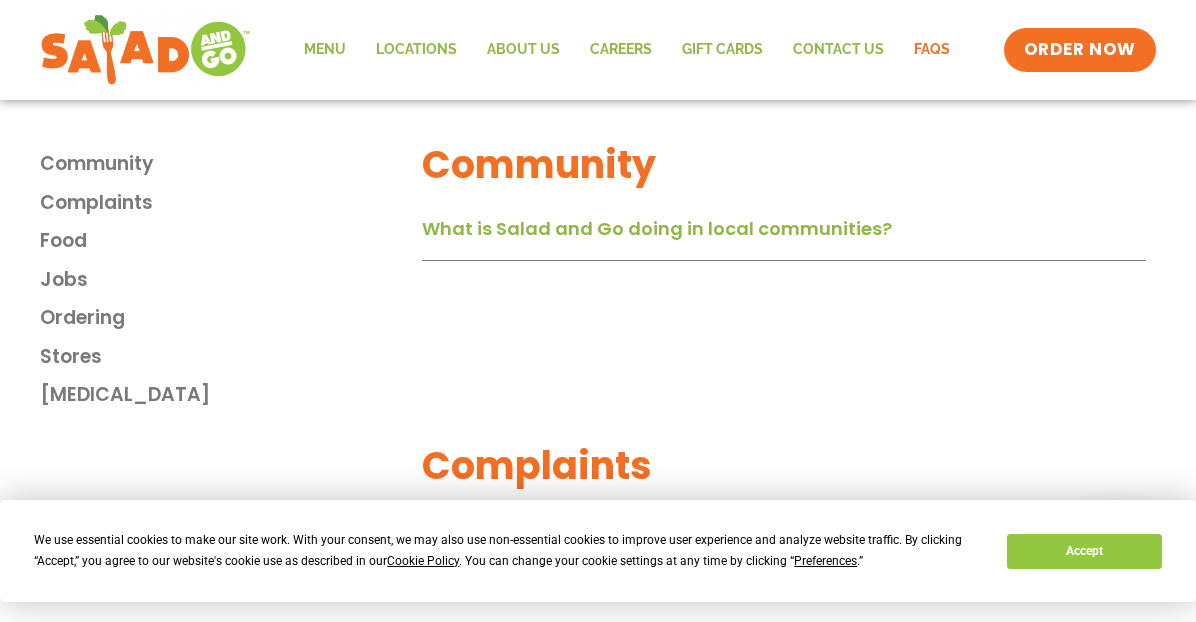 click on "What is Salad and Go doing in local communities?" at bounding box center (657, 228) 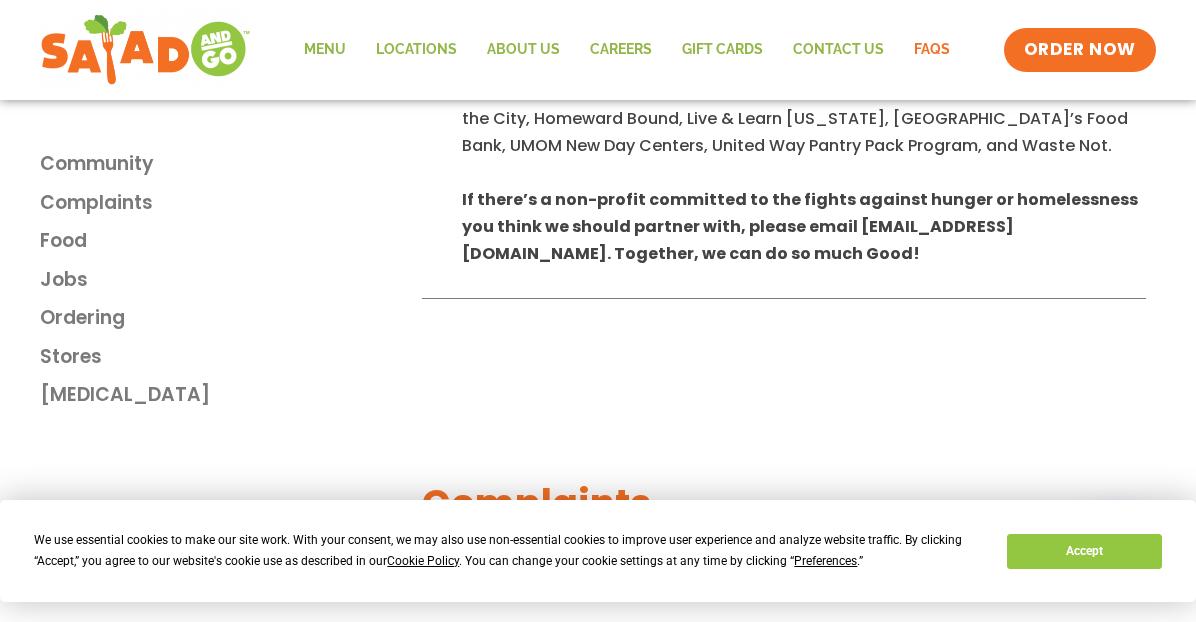 scroll, scrollTop: 1506, scrollLeft: 0, axis: vertical 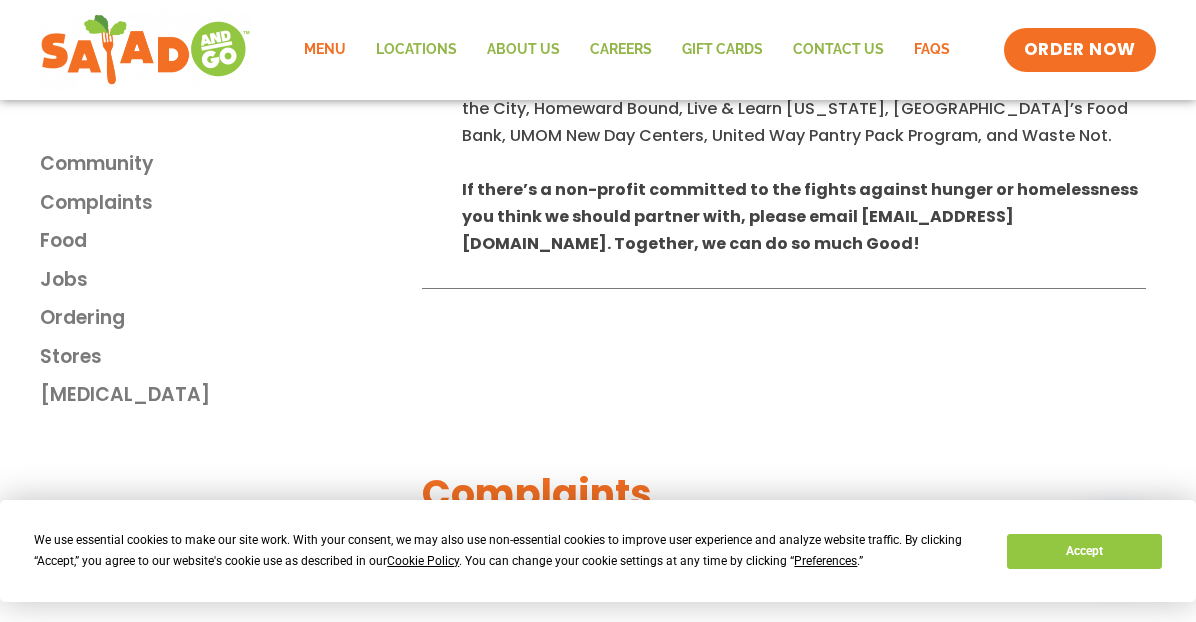 click on "Menu" 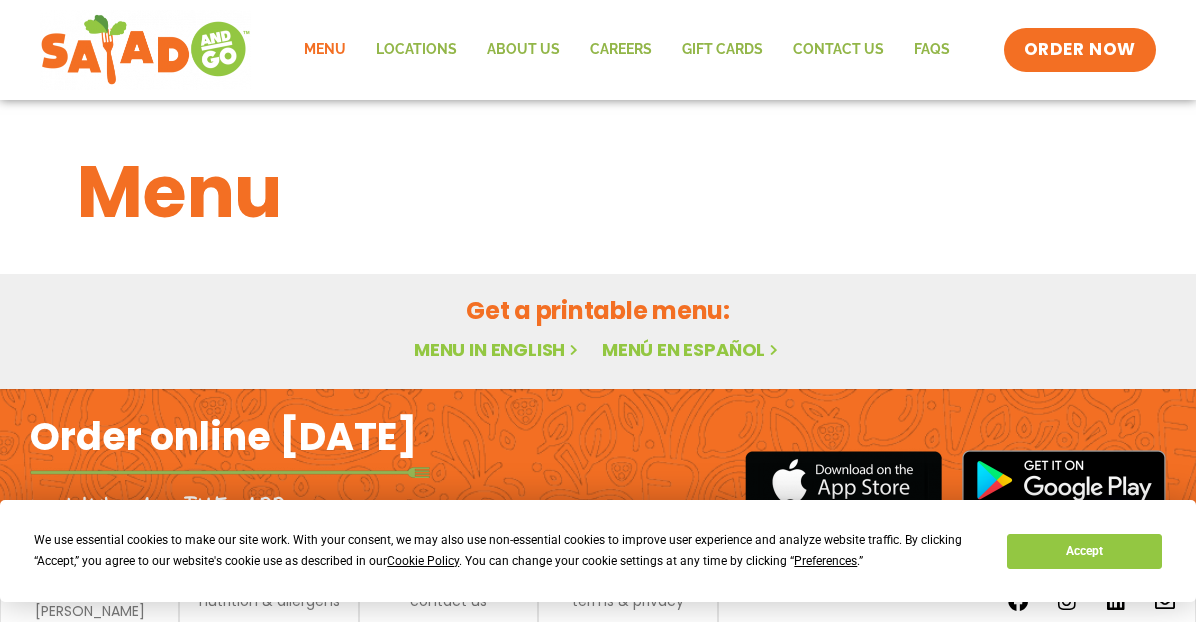 scroll, scrollTop: 0, scrollLeft: 0, axis: both 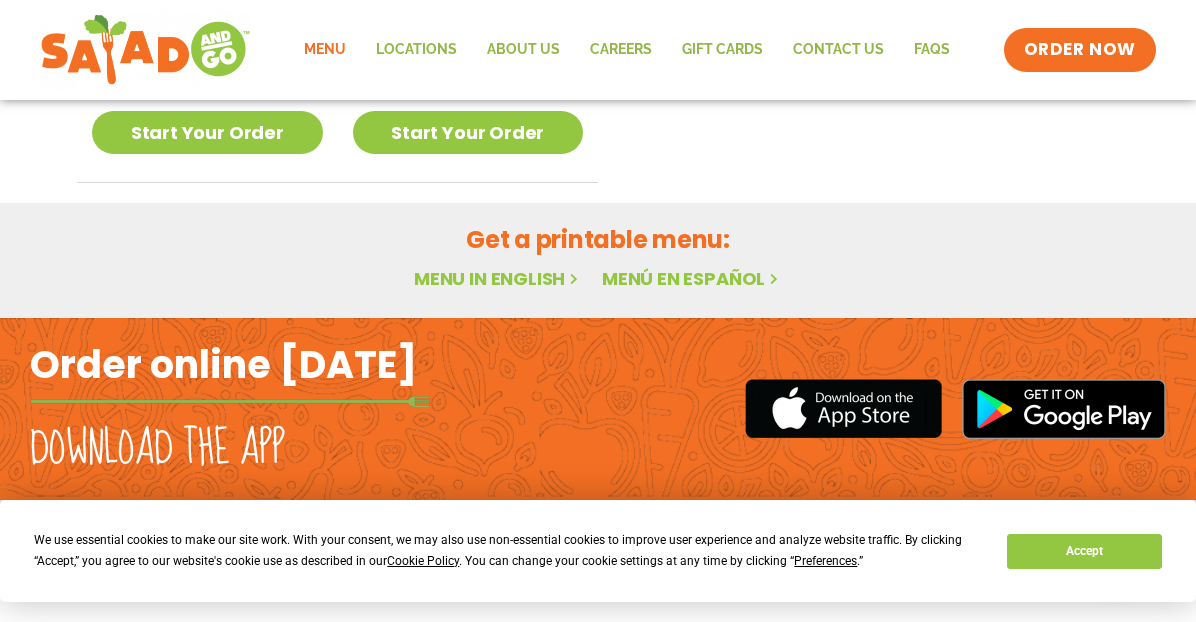 drag, startPoint x: 379, startPoint y: 263, endPoint x: 279, endPoint y: 239, distance: 102.83968 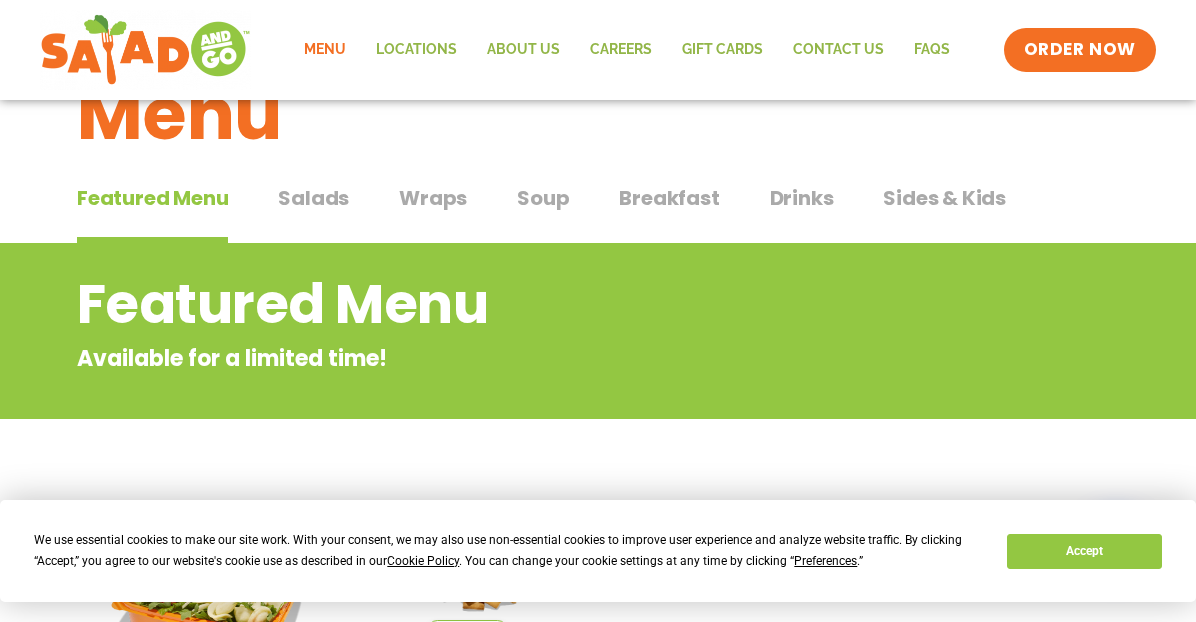 scroll, scrollTop: 0, scrollLeft: 0, axis: both 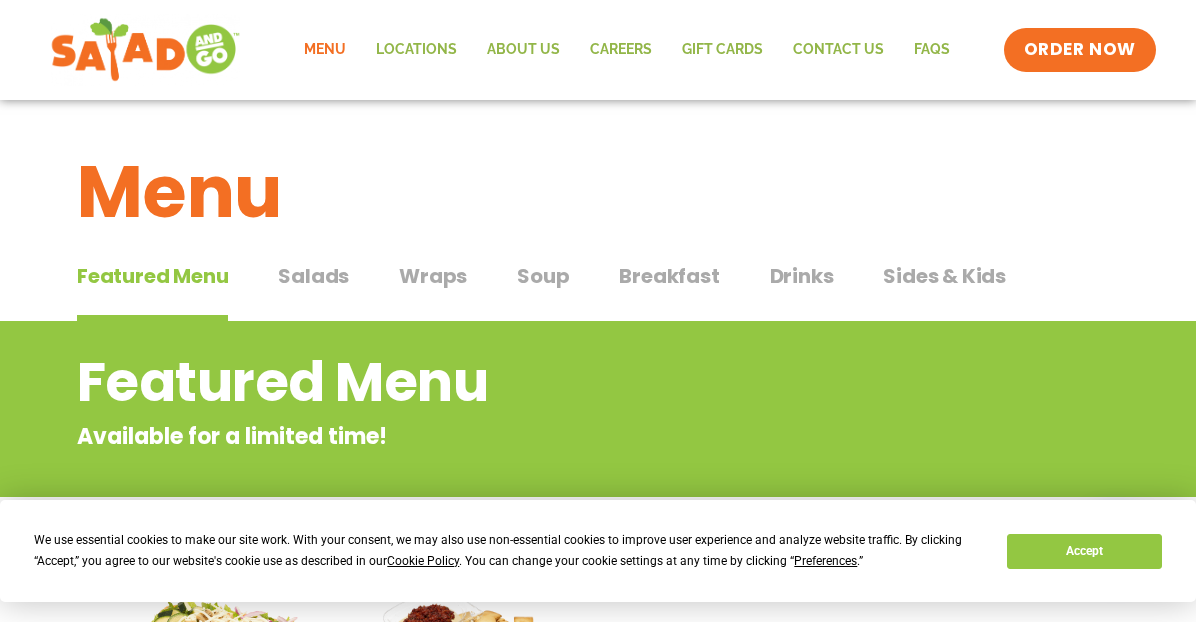 click at bounding box center [145, 50] 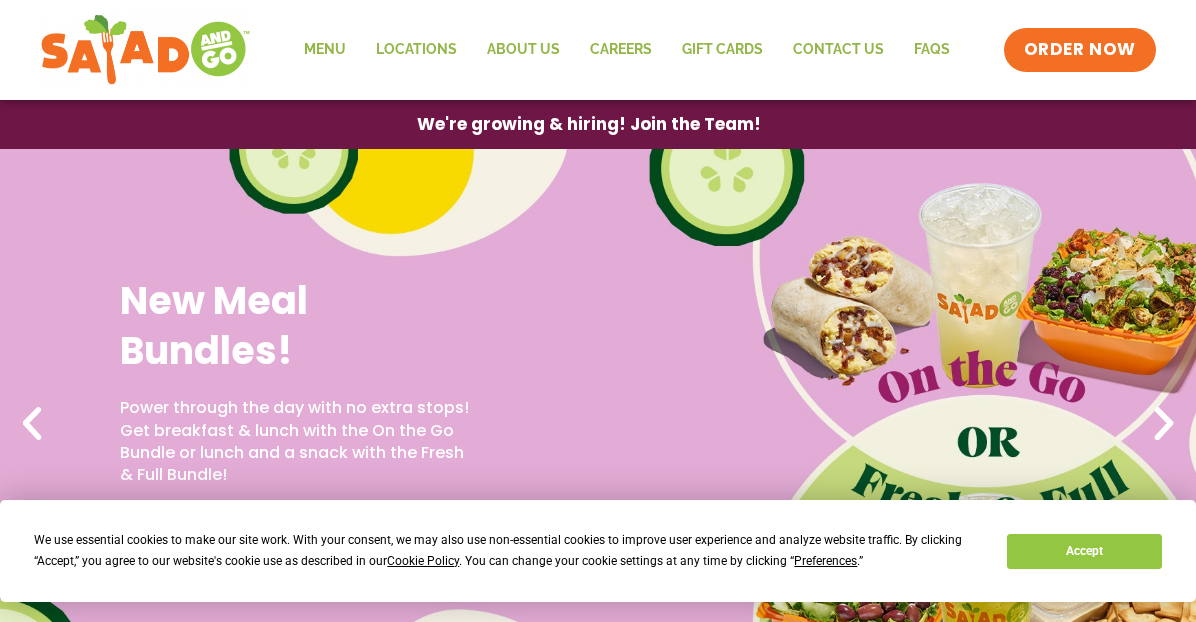 scroll, scrollTop: 0, scrollLeft: 0, axis: both 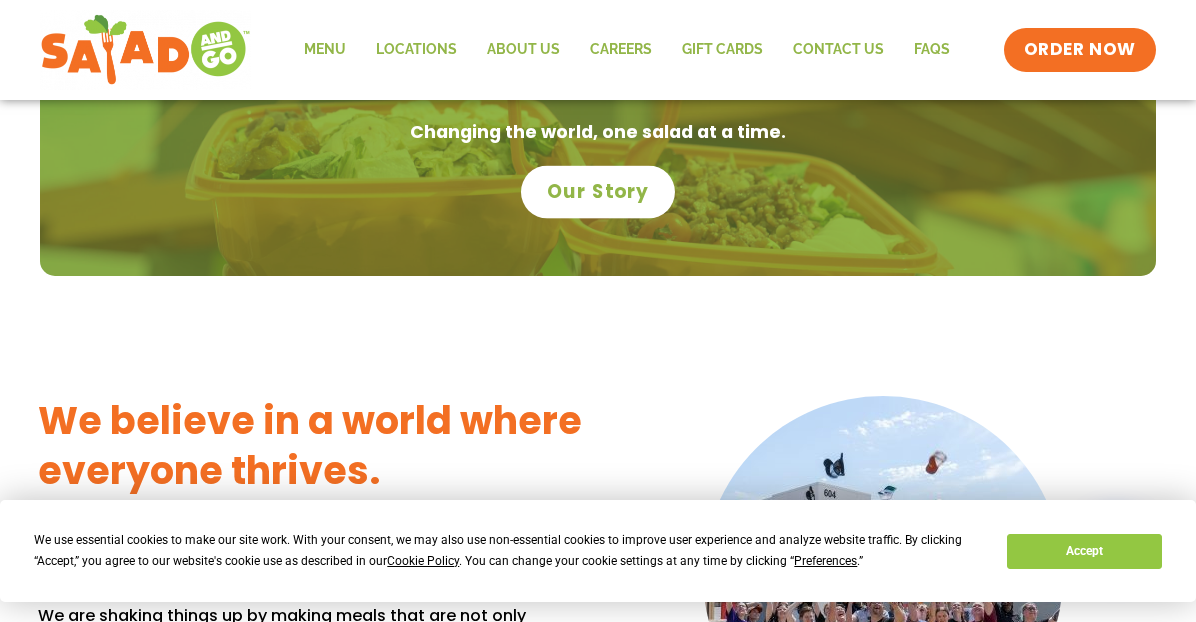 click on "Our Story" at bounding box center [598, 192] 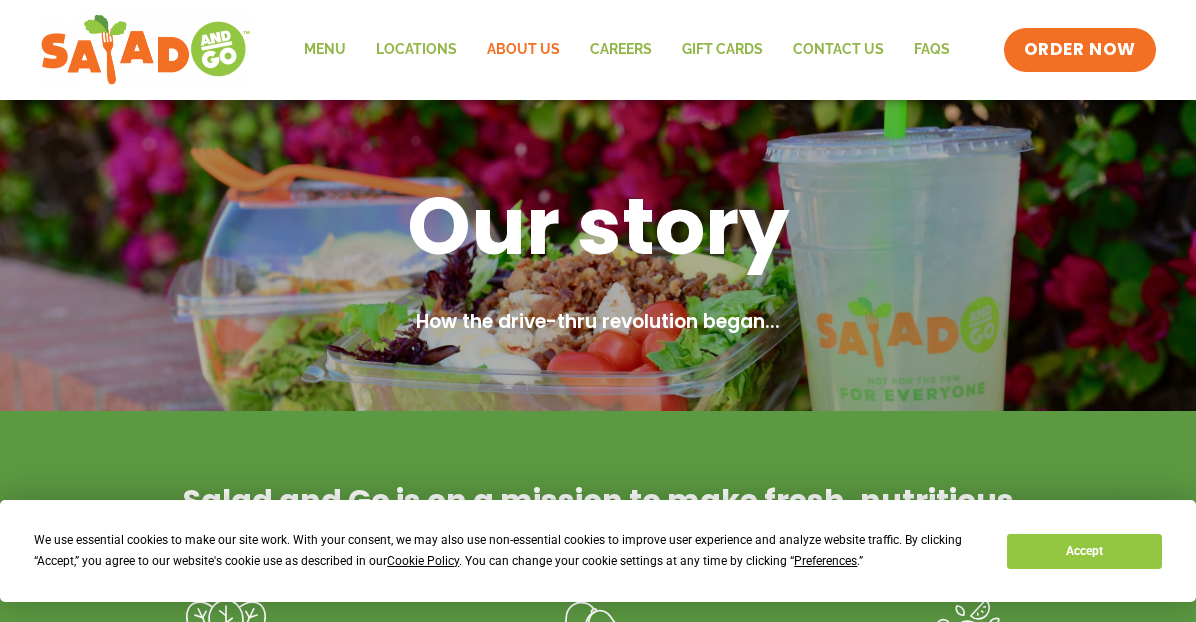 scroll, scrollTop: 0, scrollLeft: 0, axis: both 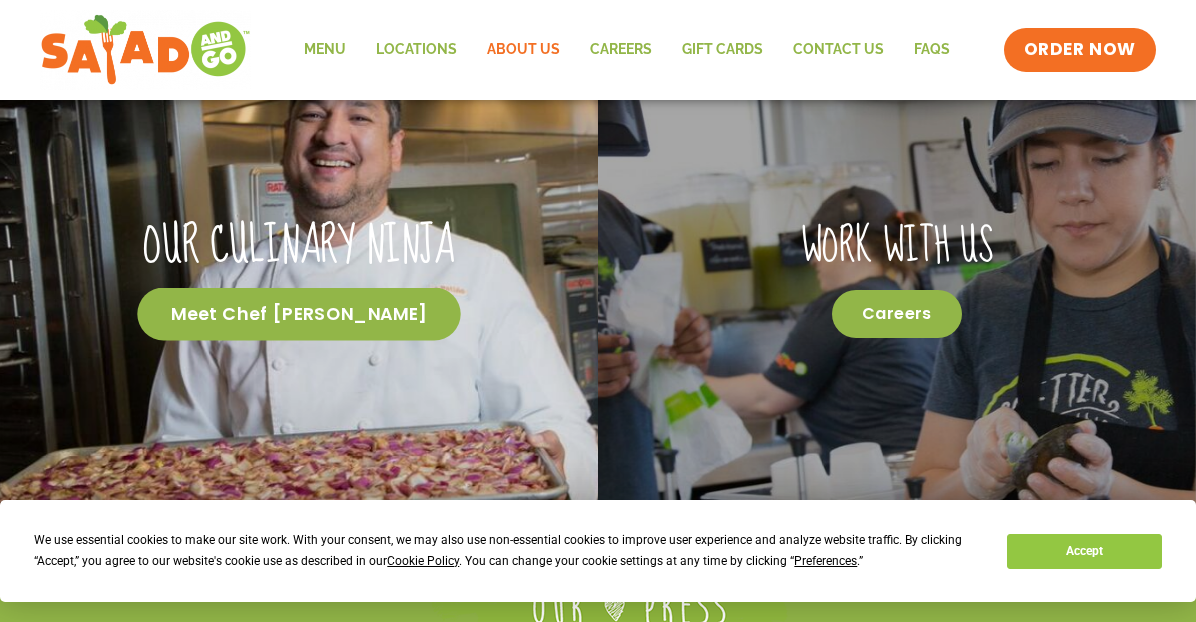 click on "Meet Chef [PERSON_NAME]" at bounding box center (299, 314) 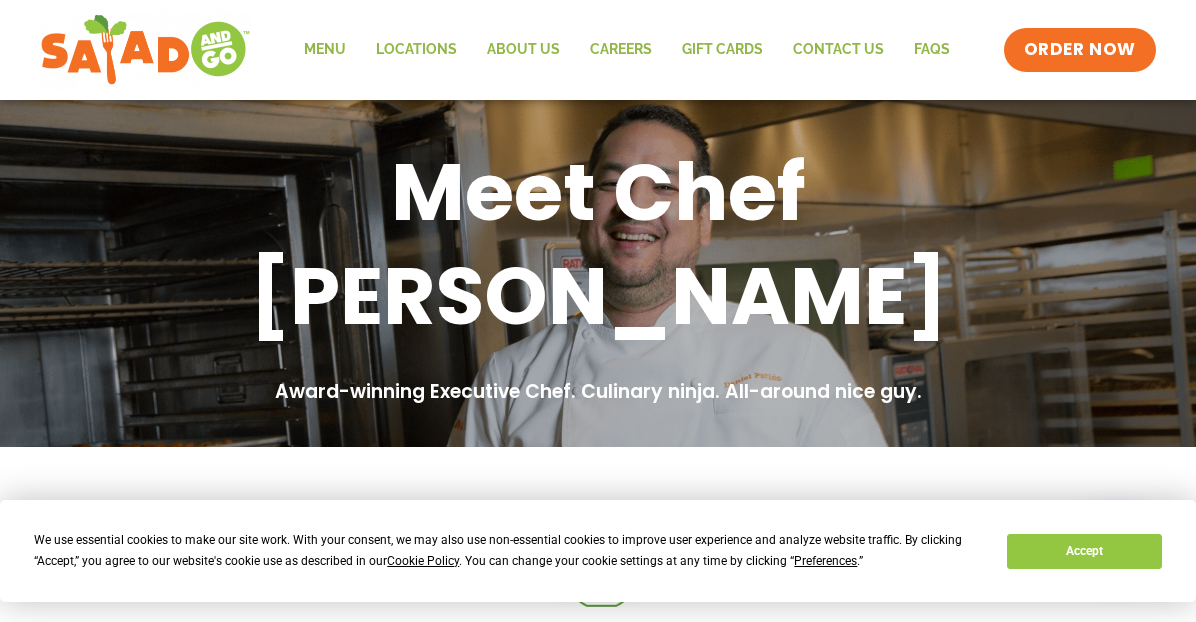scroll, scrollTop: 0, scrollLeft: 0, axis: both 